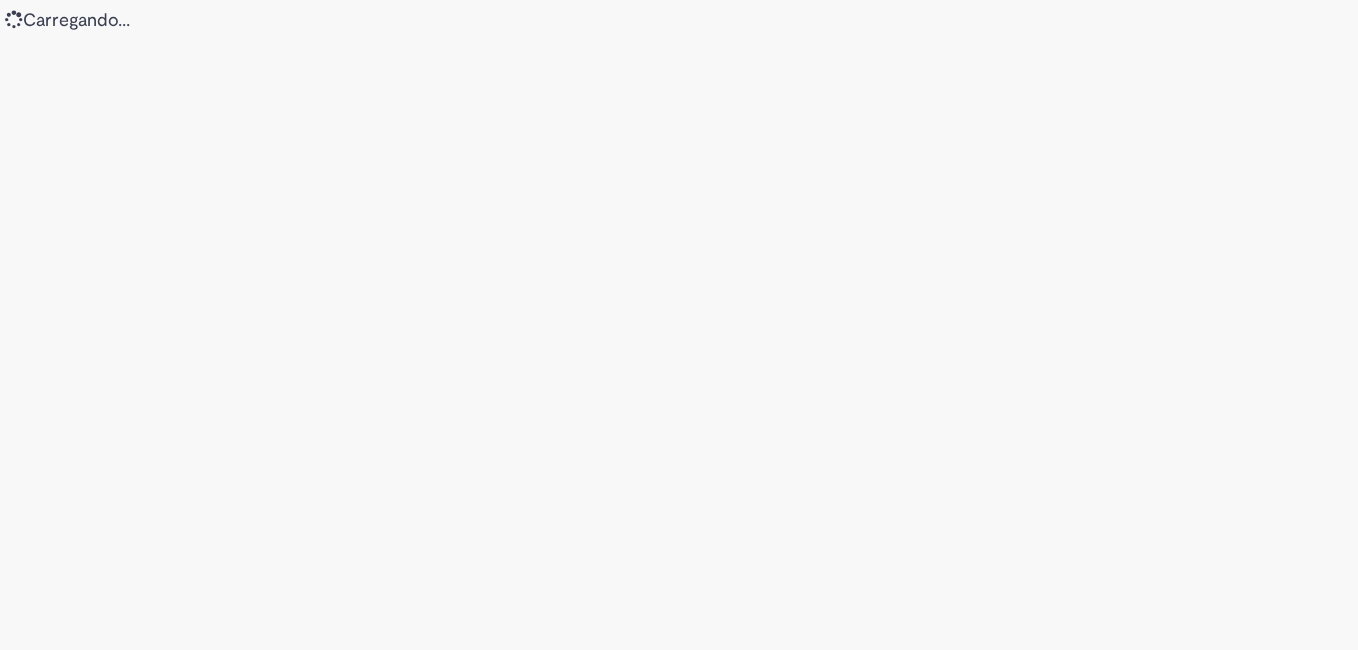 scroll, scrollTop: 0, scrollLeft: 0, axis: both 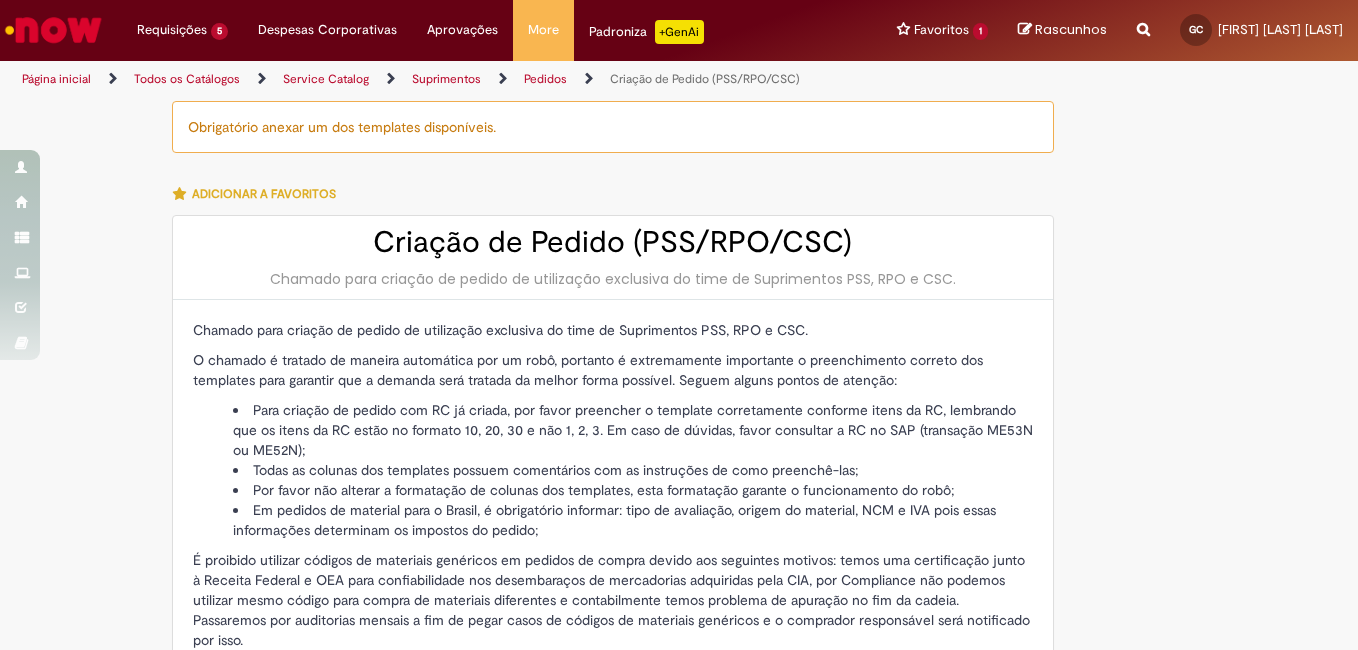 type on "**********" 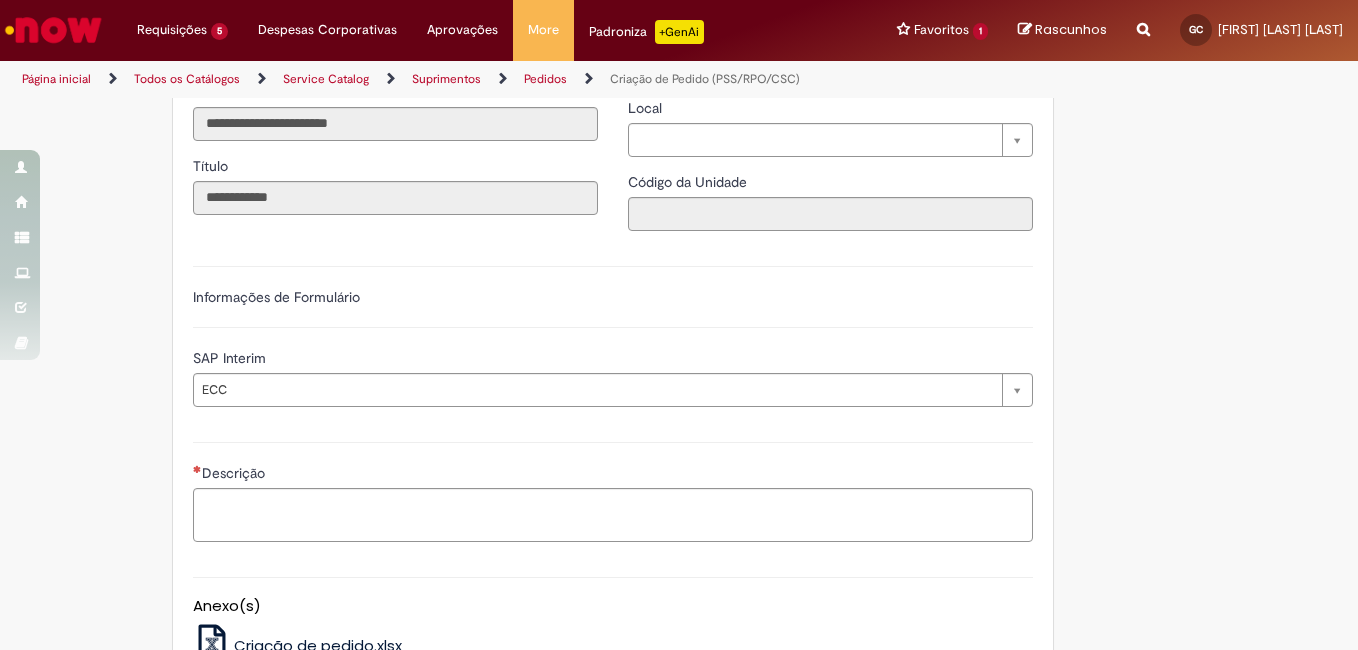 scroll, scrollTop: 770, scrollLeft: 0, axis: vertical 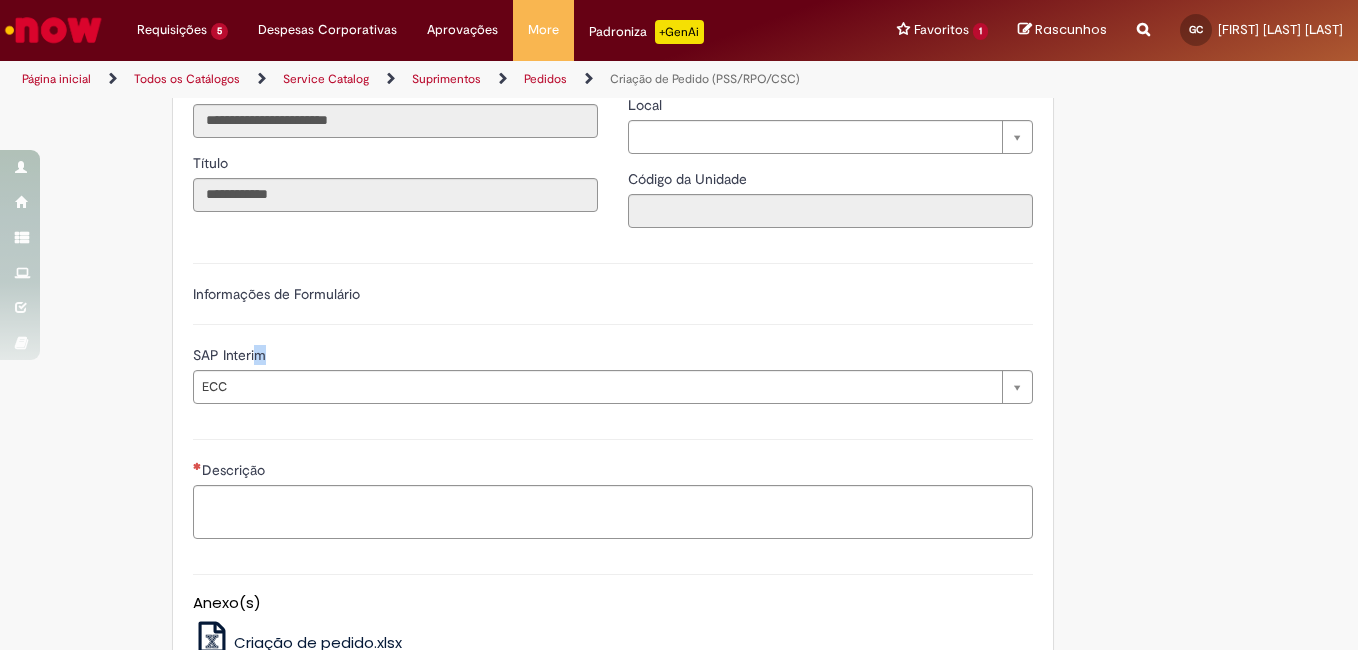 click on "**********" at bounding box center [613, 374] 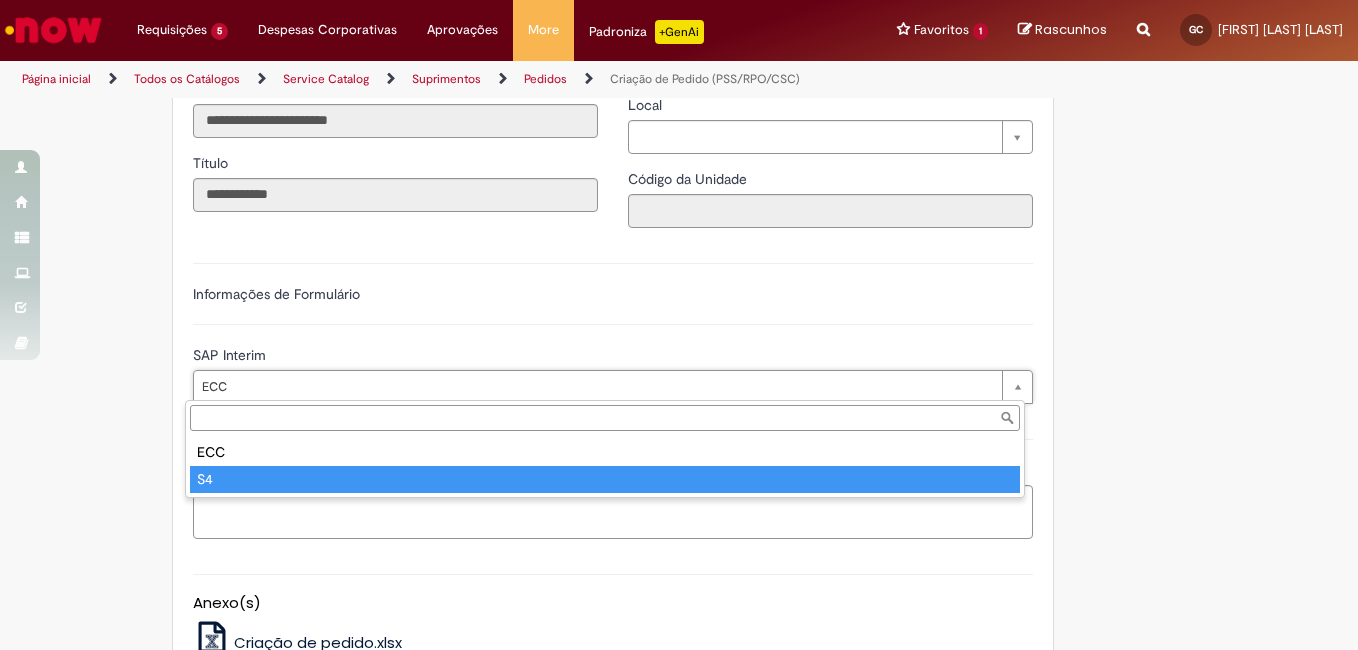 type on "**" 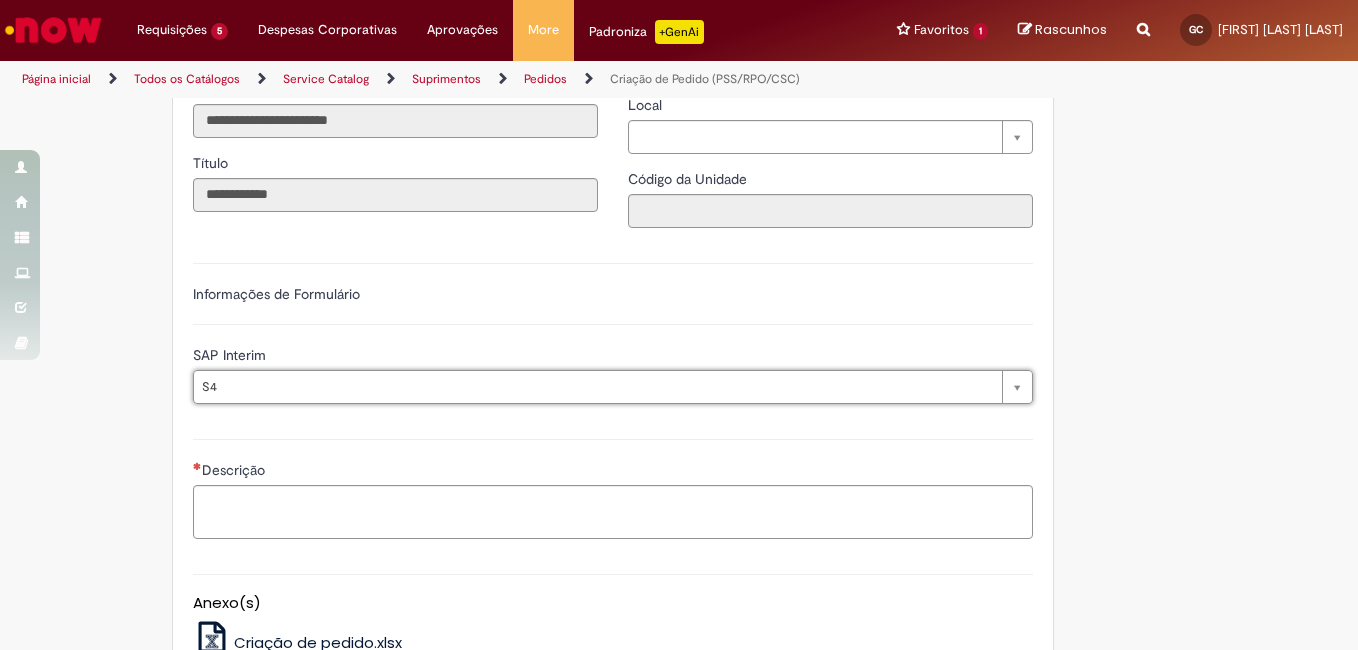 scroll, scrollTop: 0, scrollLeft: 15, axis: horizontal 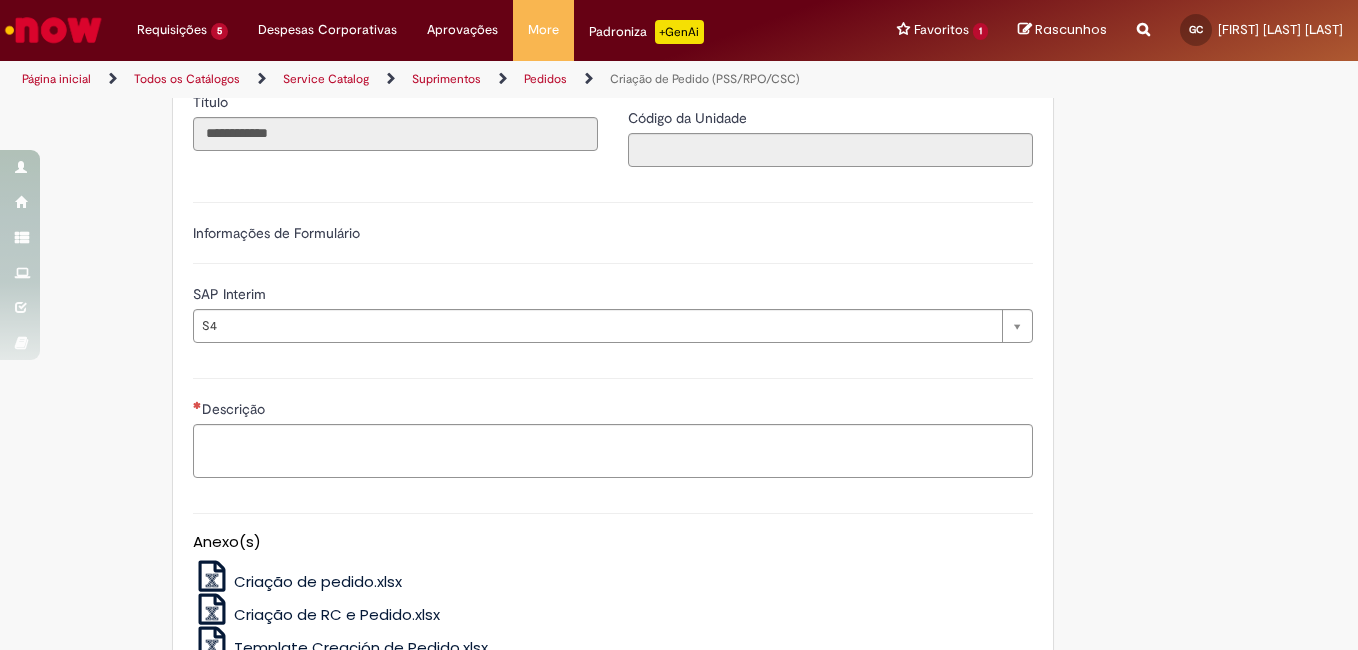 click on "Descrição" at bounding box center (613, 425) 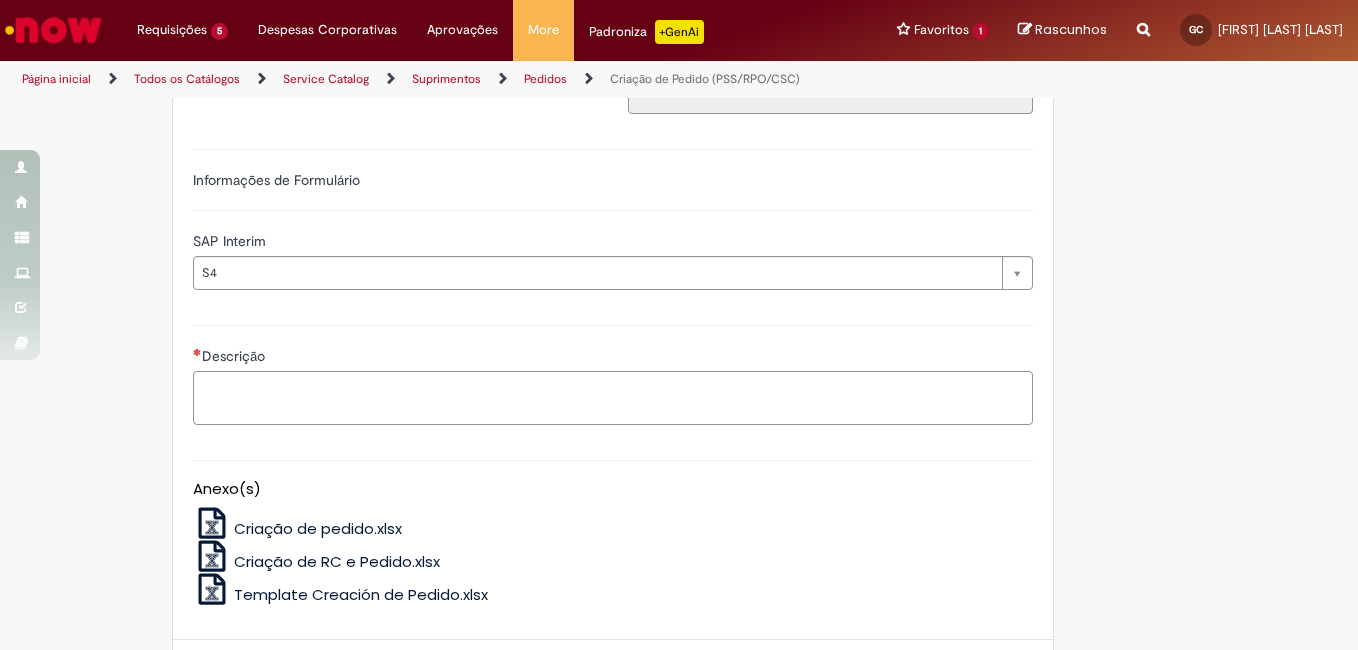 click on "Descrição" at bounding box center [613, 398] 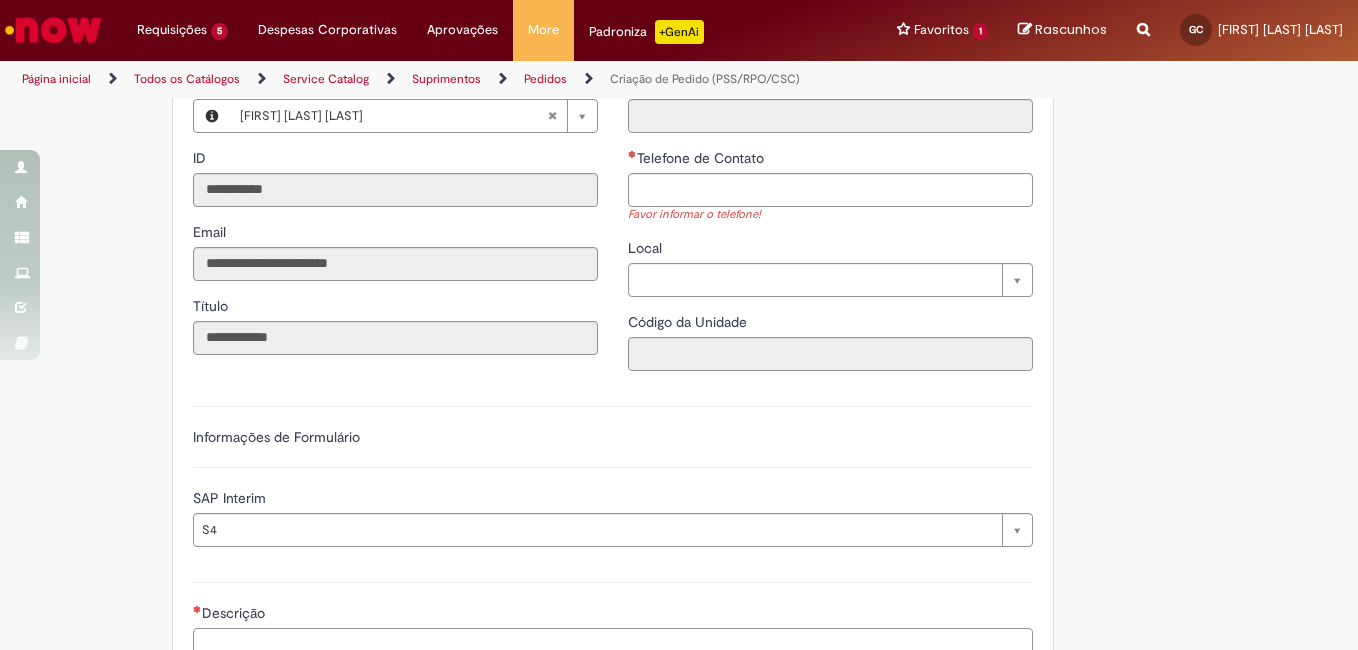 scroll, scrollTop: 605, scrollLeft: 0, axis: vertical 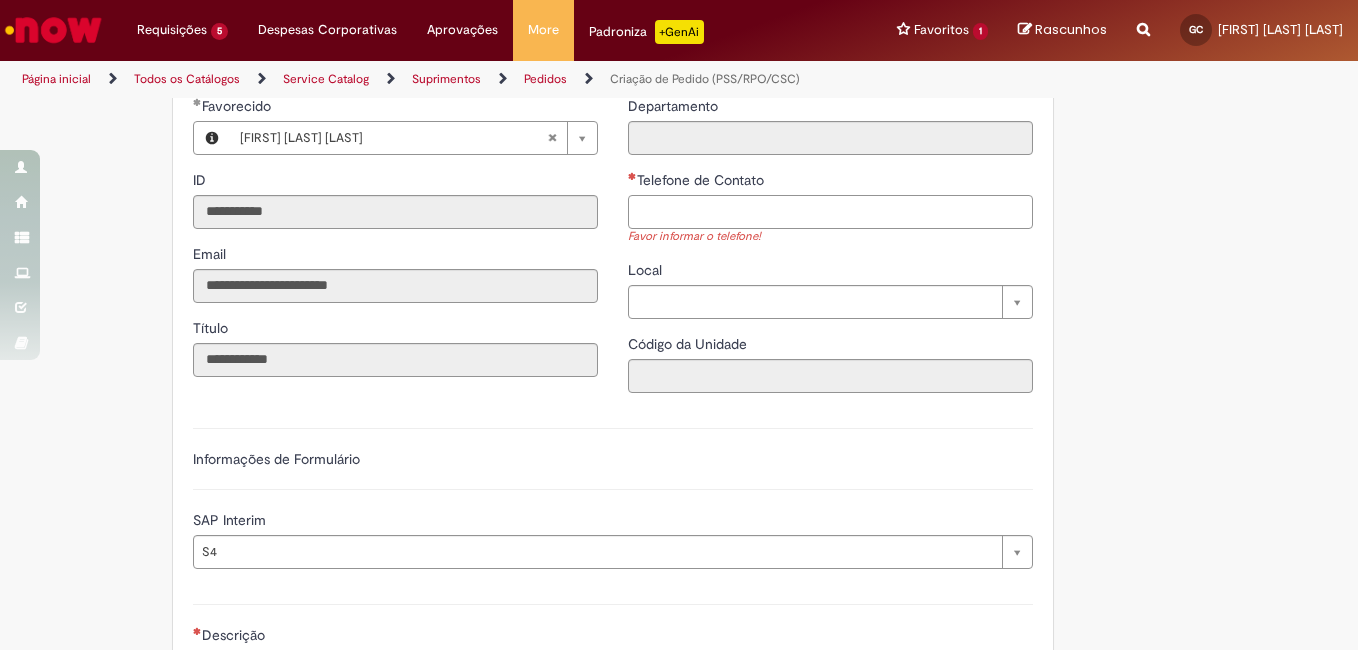 click on "Telefone de Contato" at bounding box center [830, 212] 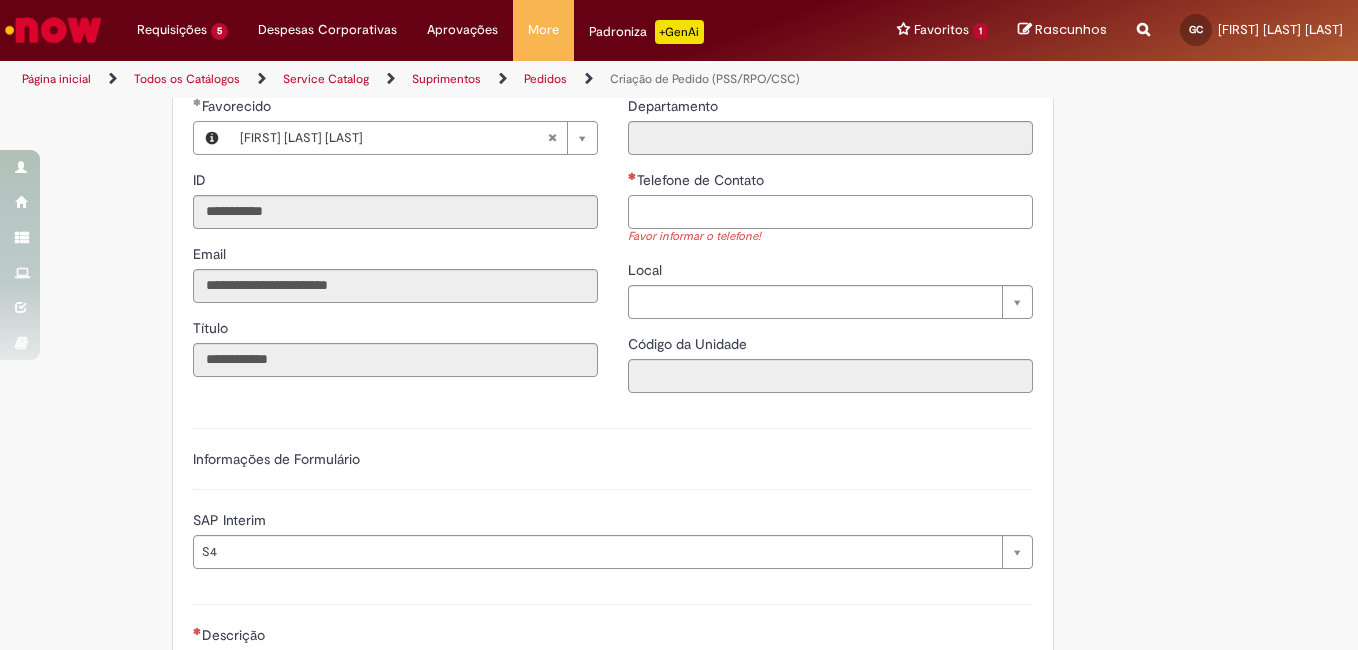 type on "**********" 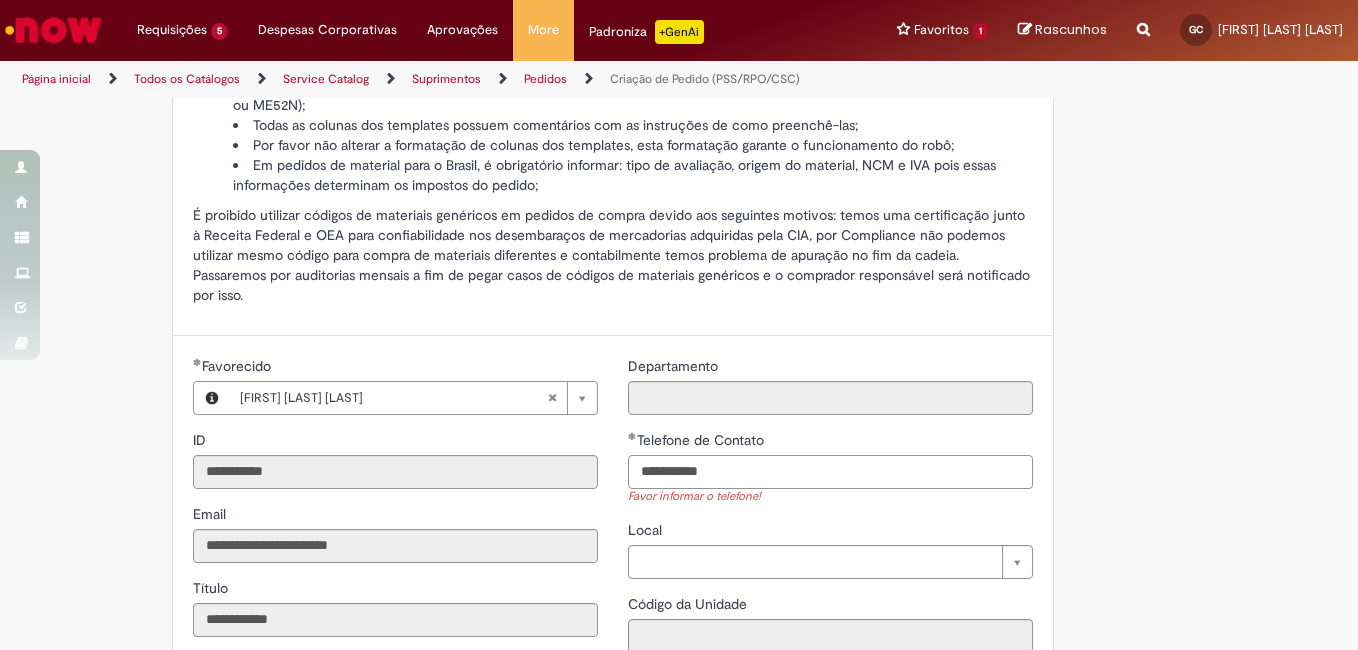 scroll, scrollTop: 347, scrollLeft: 0, axis: vertical 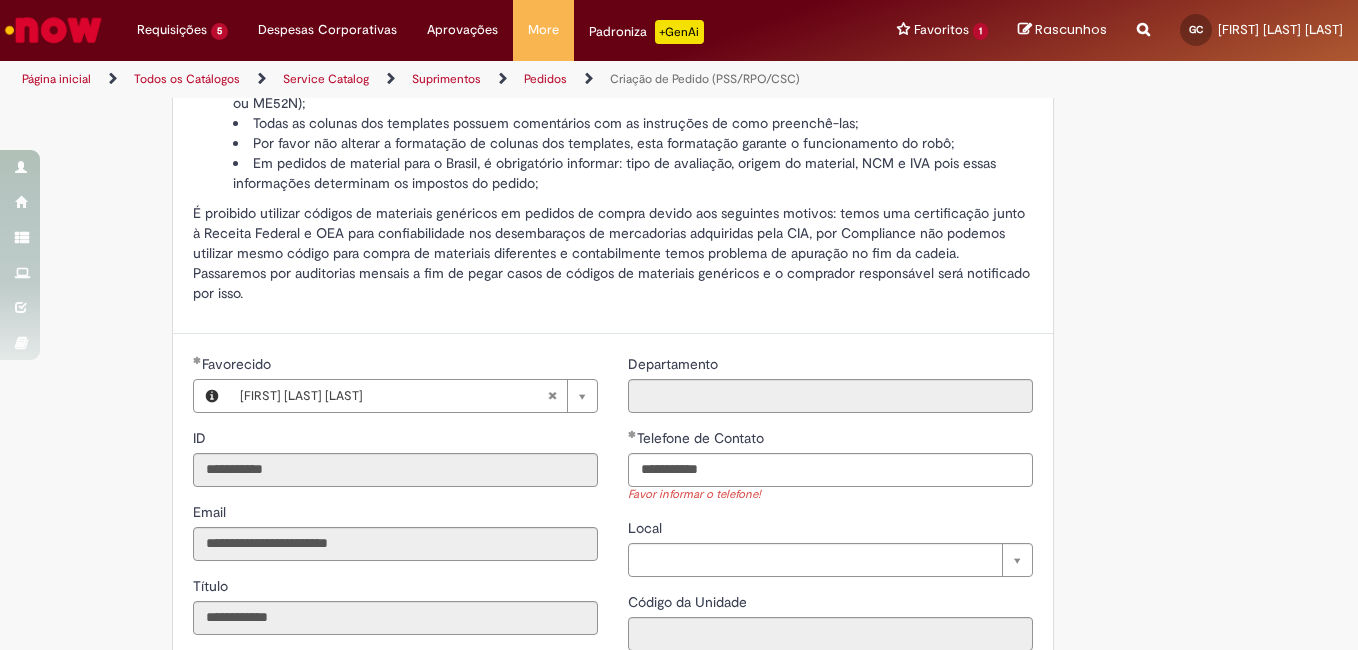 type 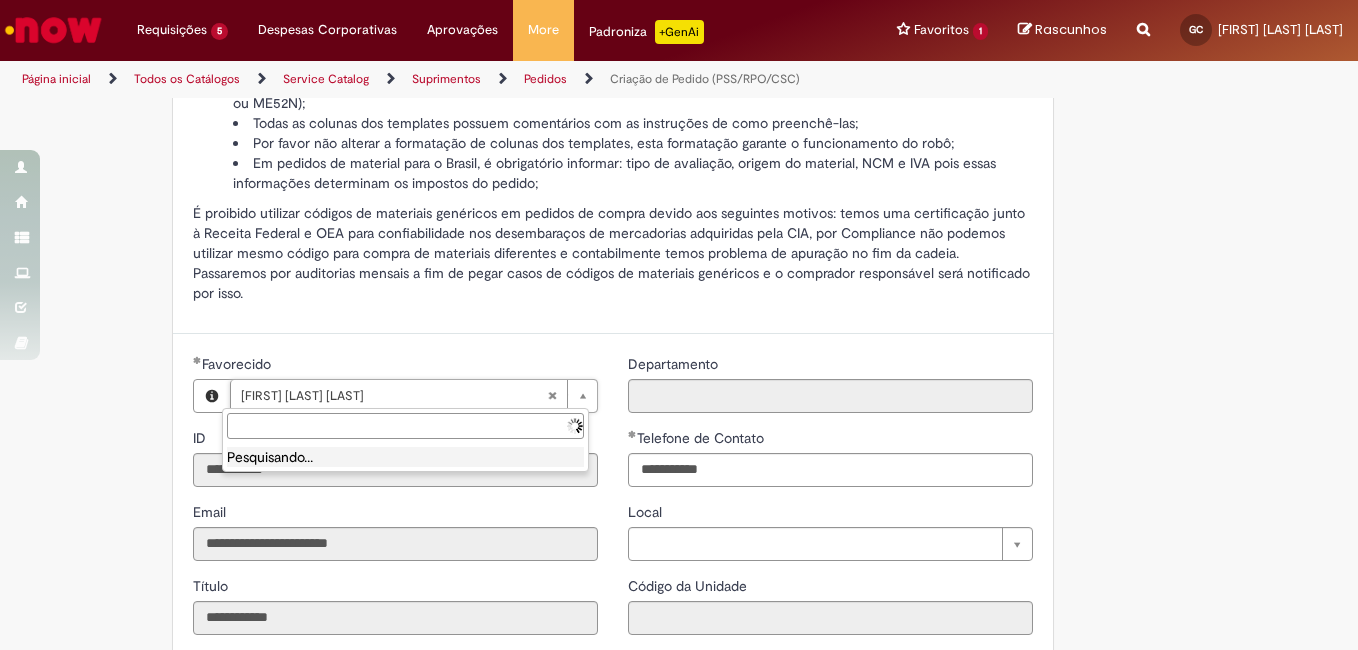 type on "**********" 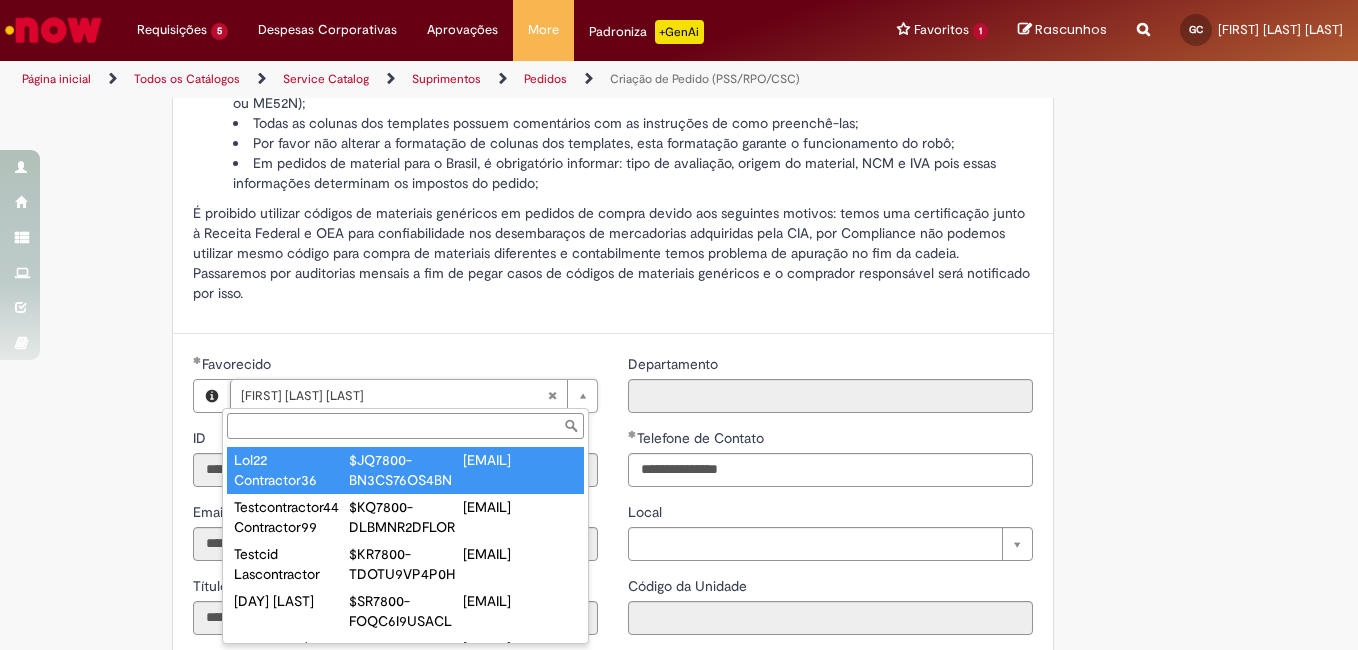 type on "**********" 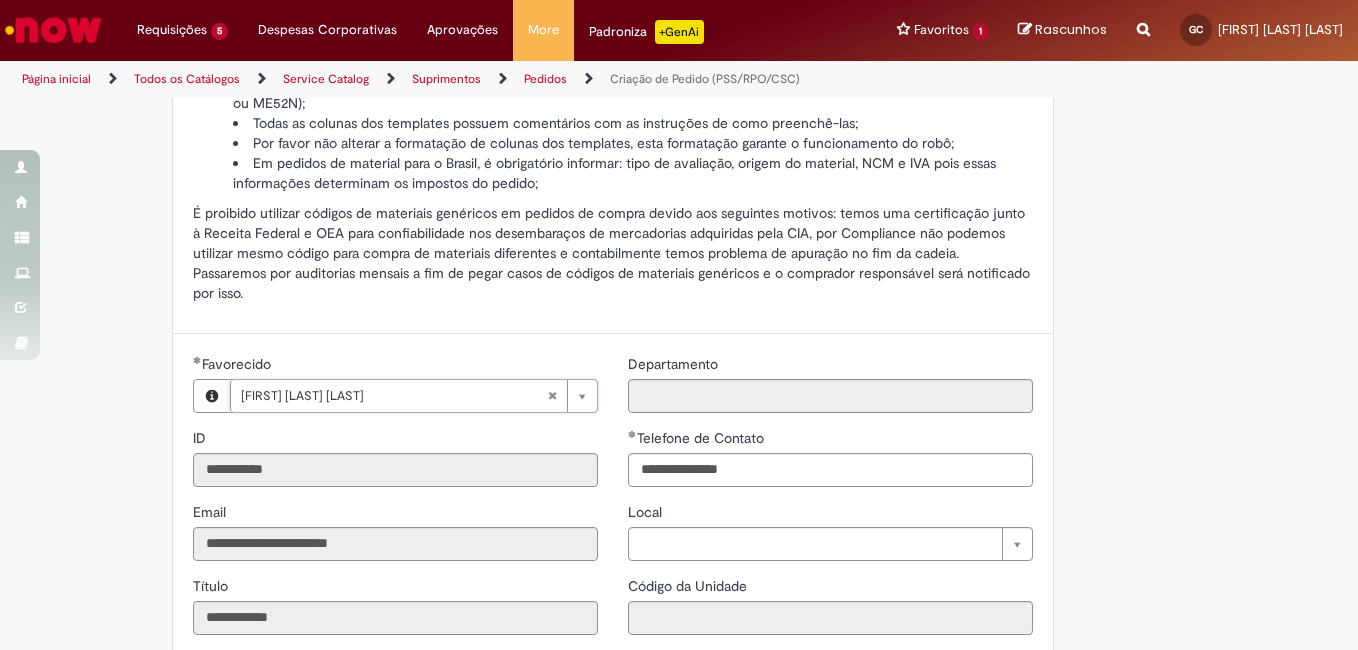 scroll, scrollTop: 0, scrollLeft: 176, axis: horizontal 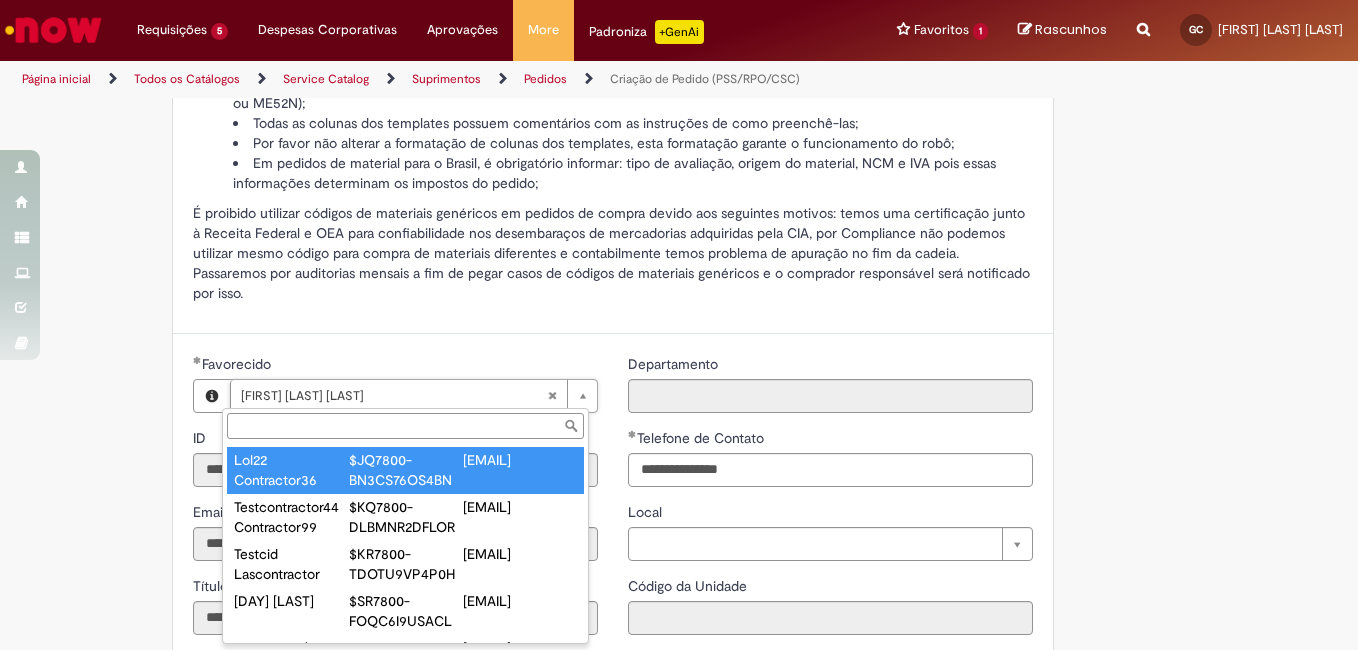 paste on "**********" 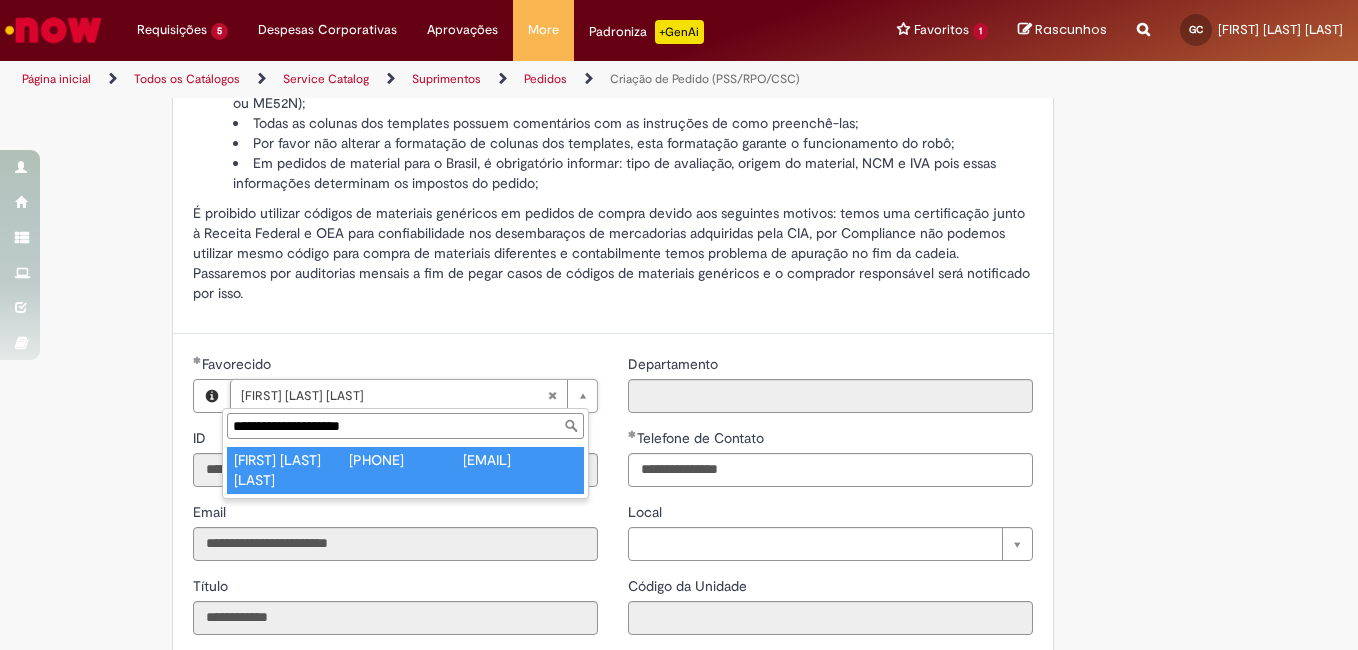 type on "**********" 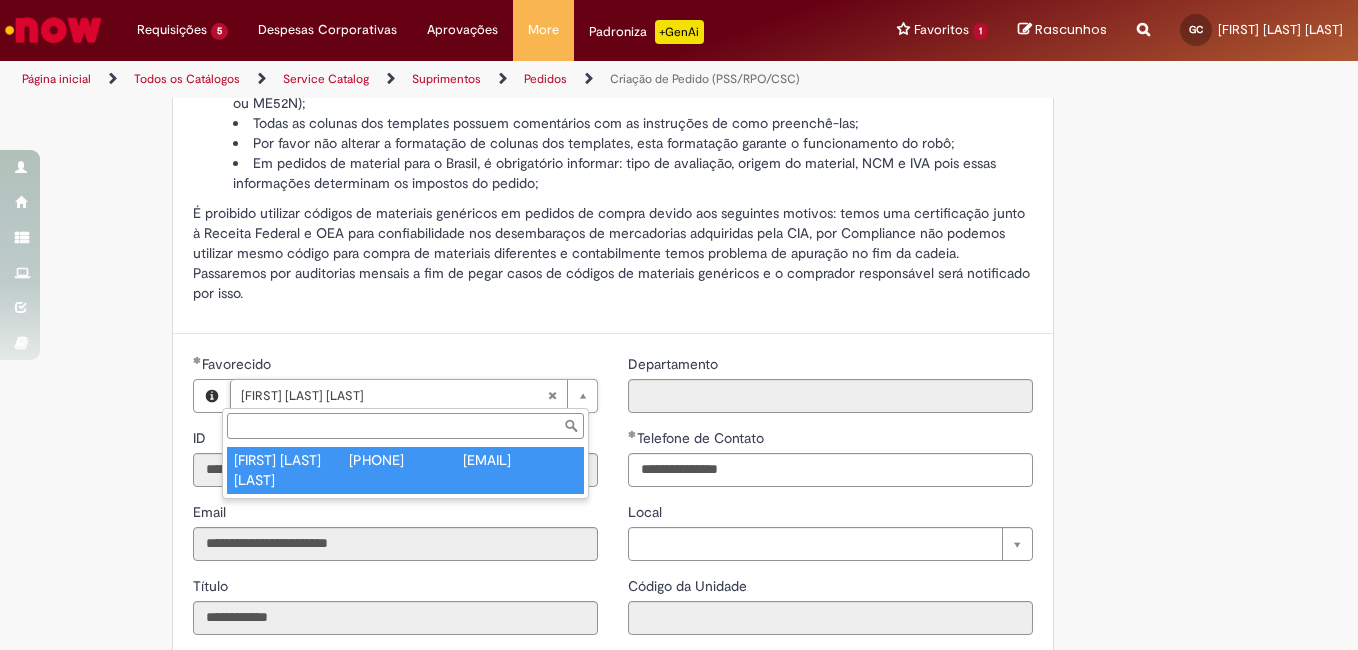 type on "********" 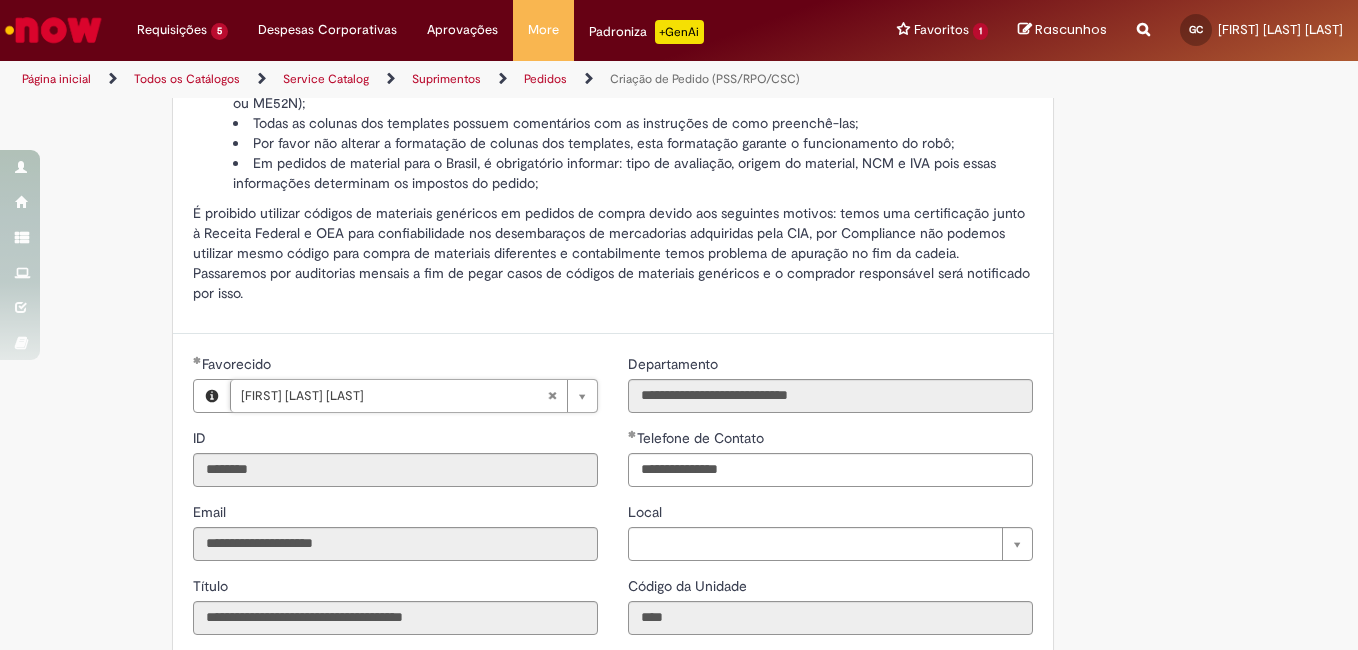 type on "**********" 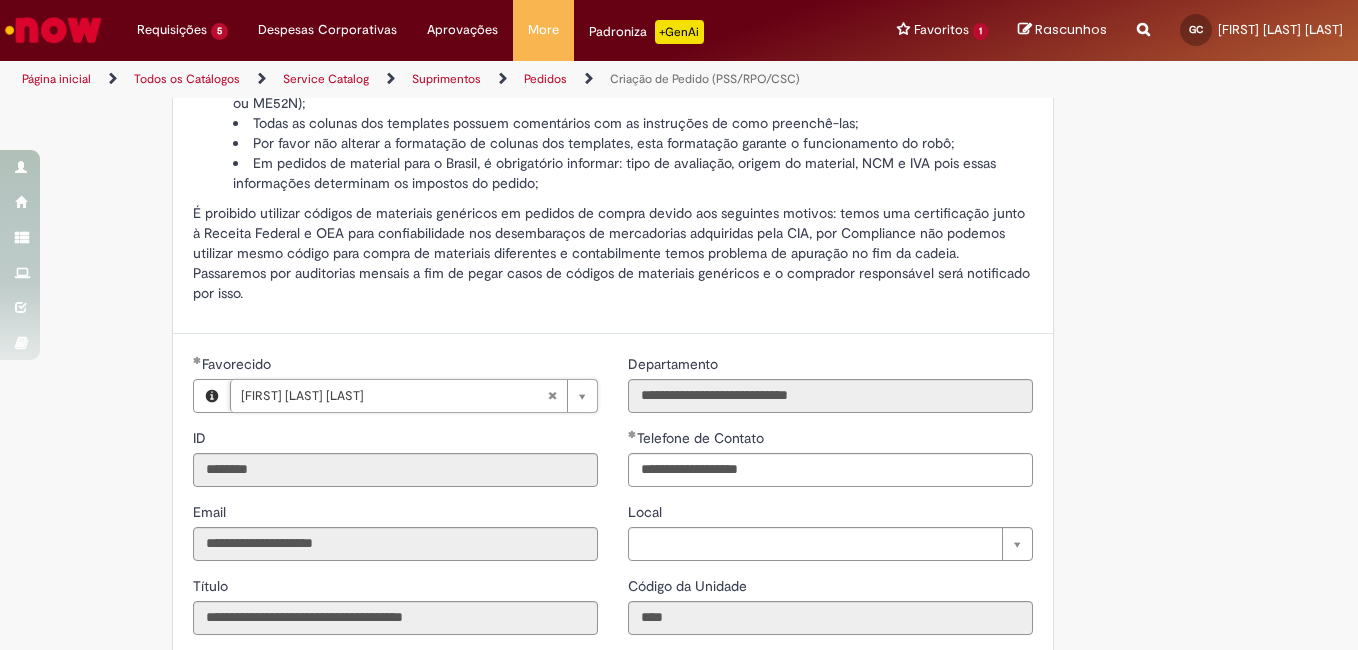 scroll, scrollTop: 0, scrollLeft: 136, axis: horizontal 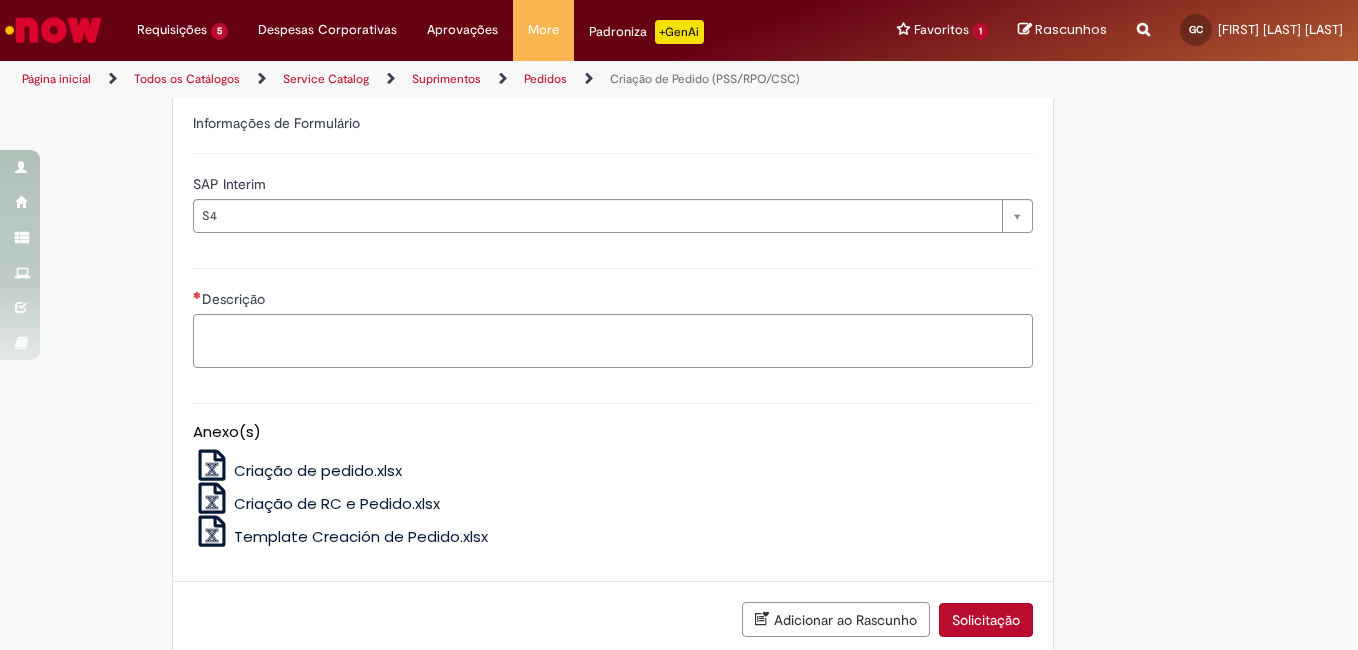 click on "Descrição" at bounding box center [613, 341] 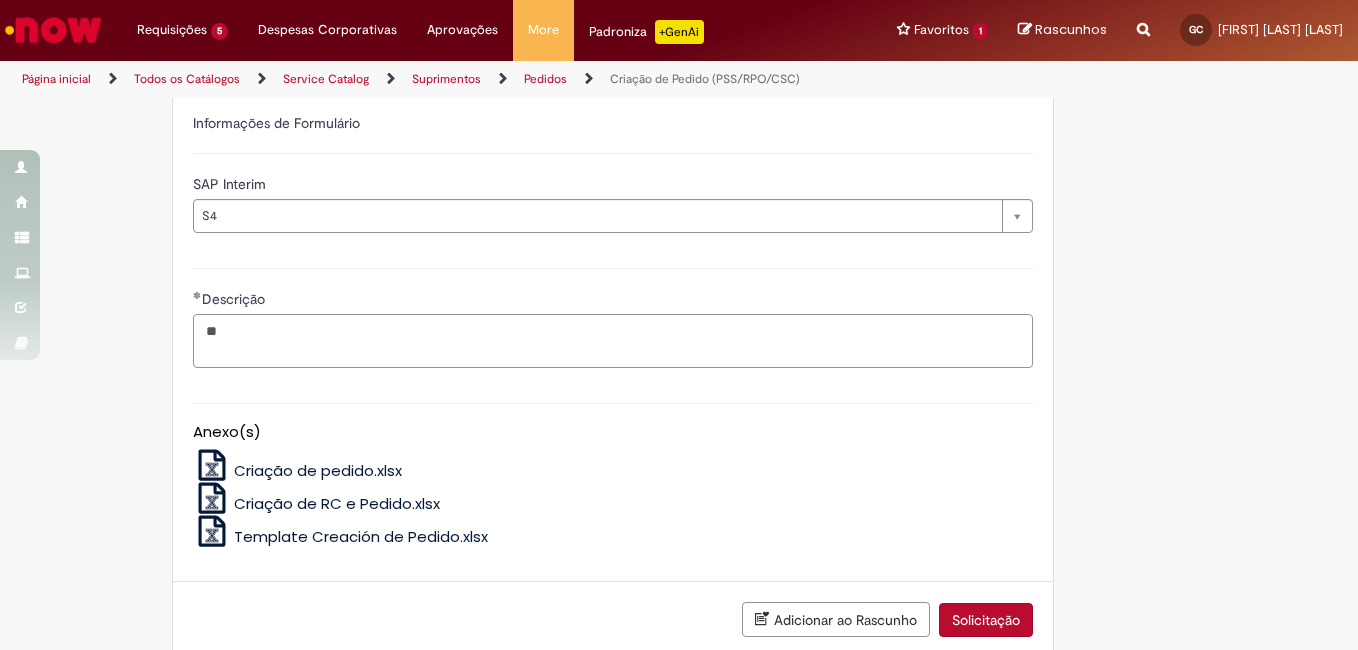 type on "*" 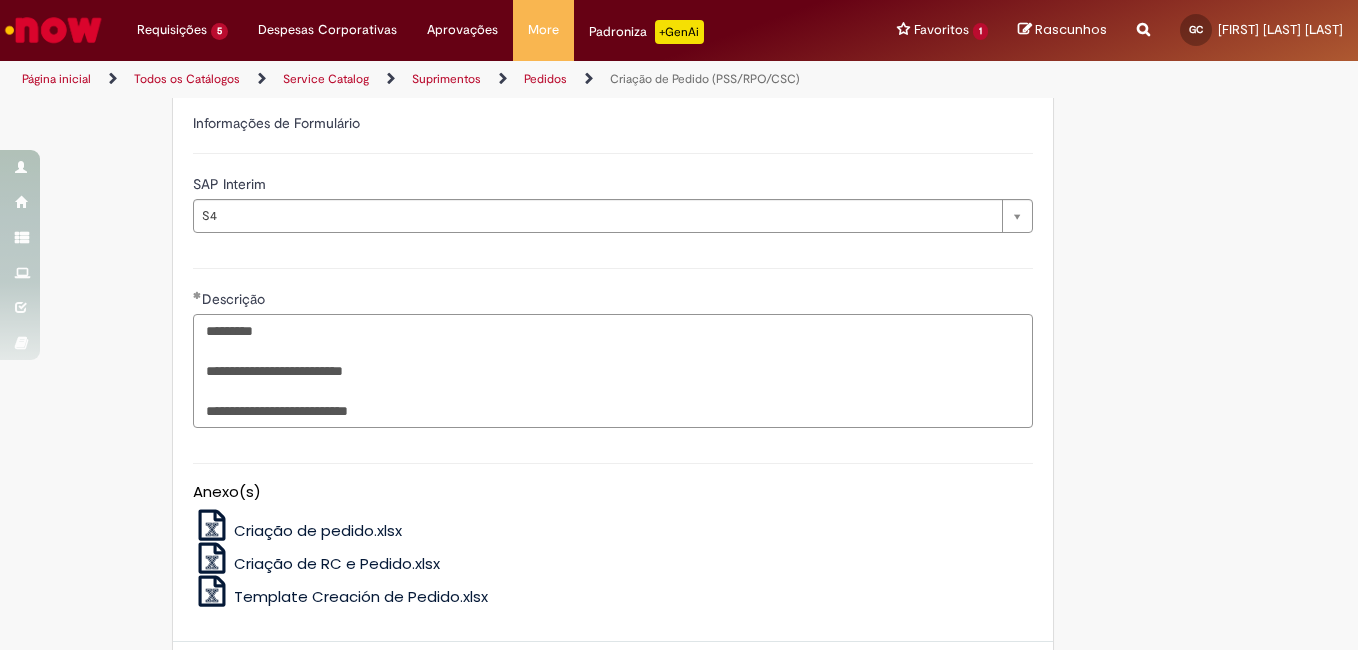 click on "**********" at bounding box center (613, 371) 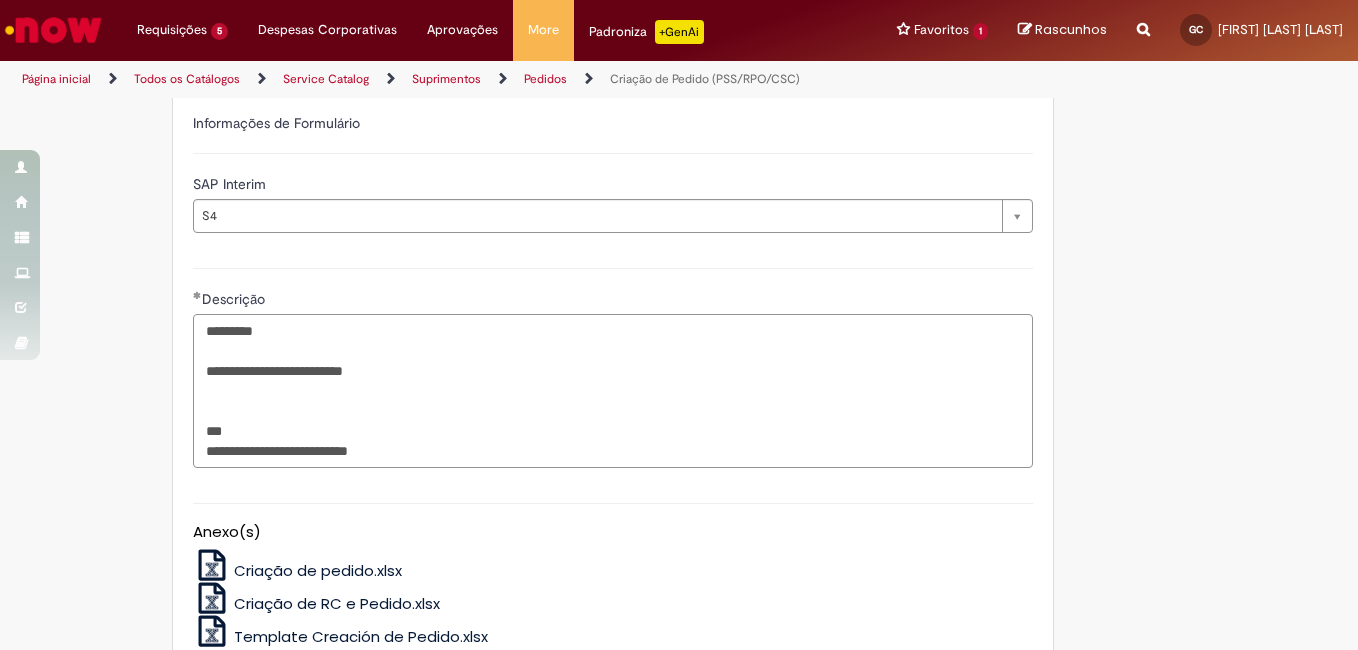 scroll, scrollTop: 1142, scrollLeft: 0, axis: vertical 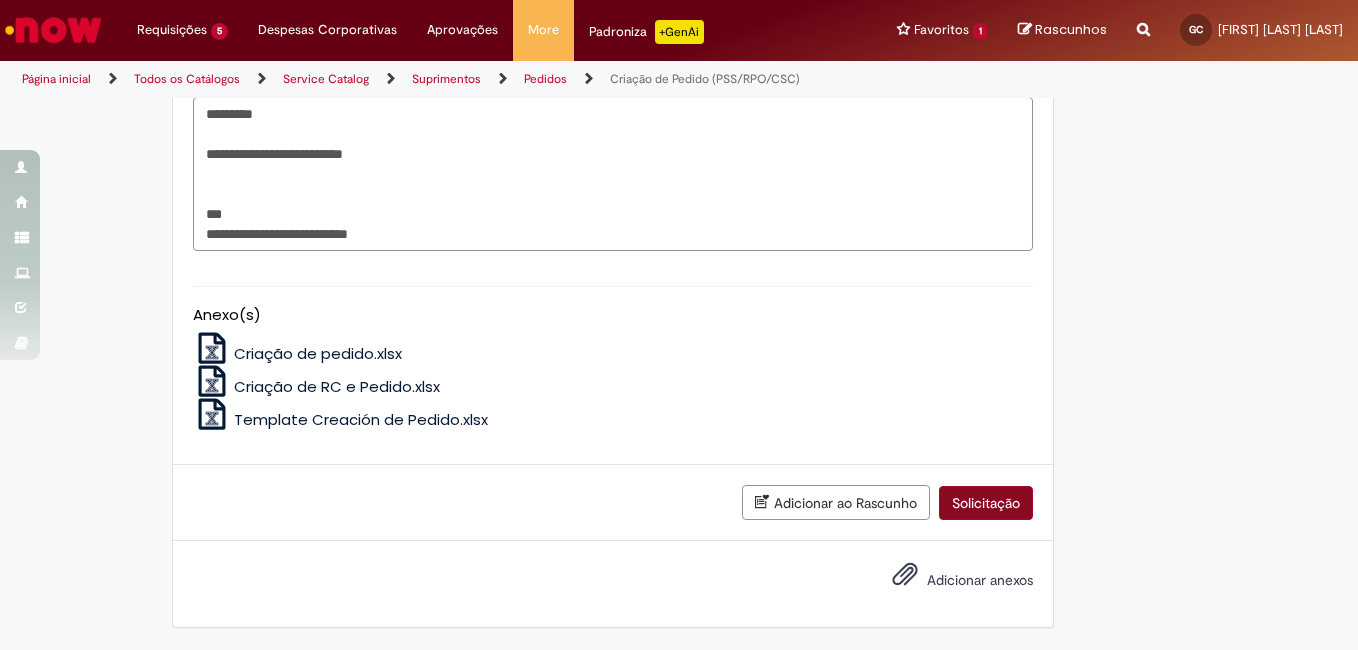 type on "**********" 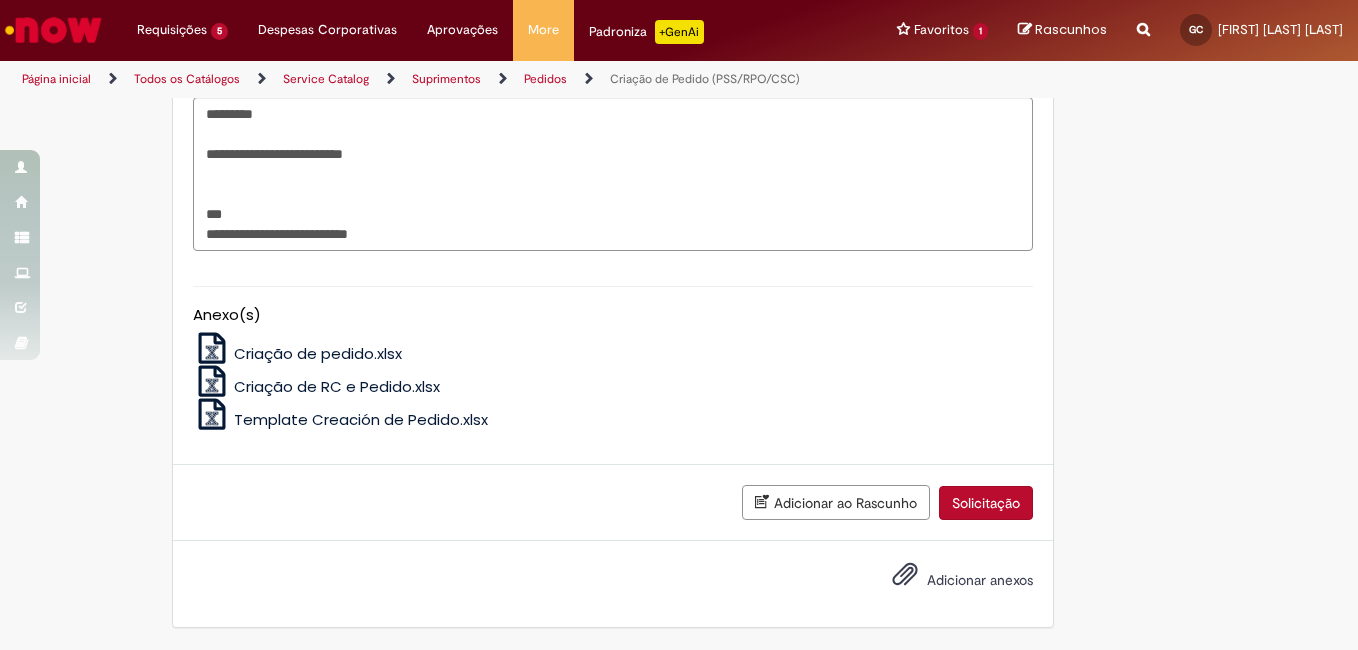 click on "Solicitação" at bounding box center (986, 503) 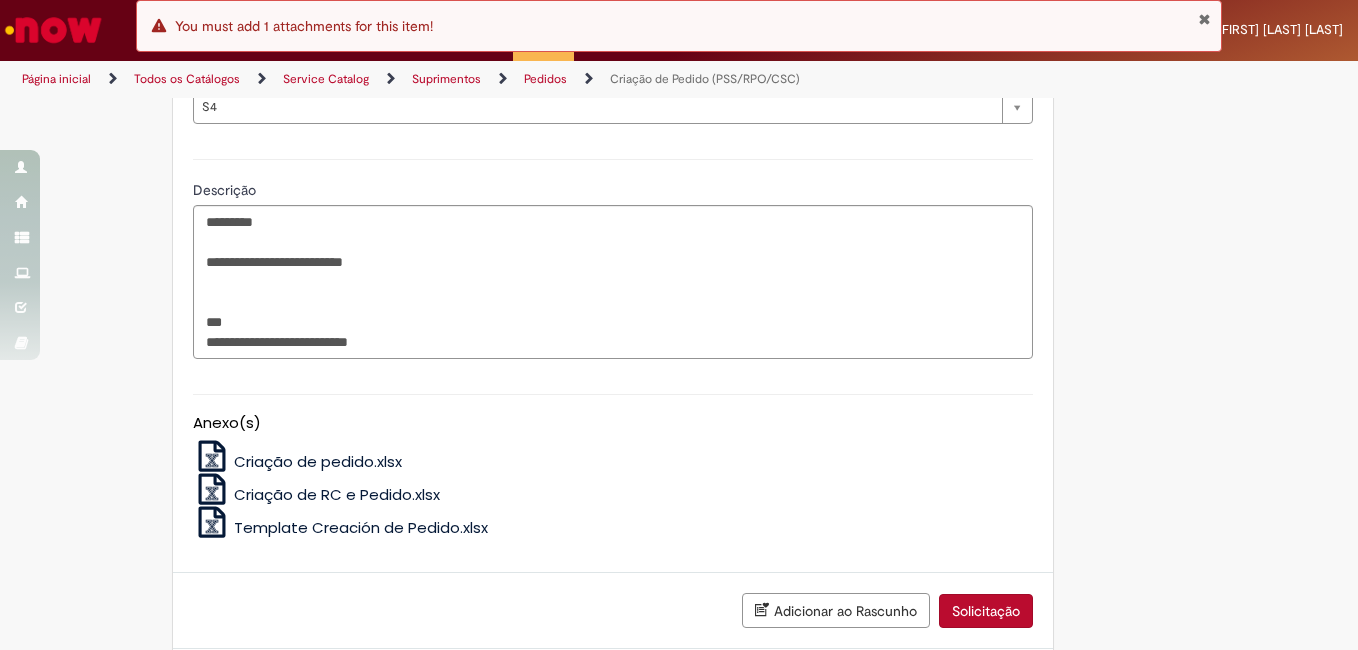 scroll, scrollTop: 1142, scrollLeft: 0, axis: vertical 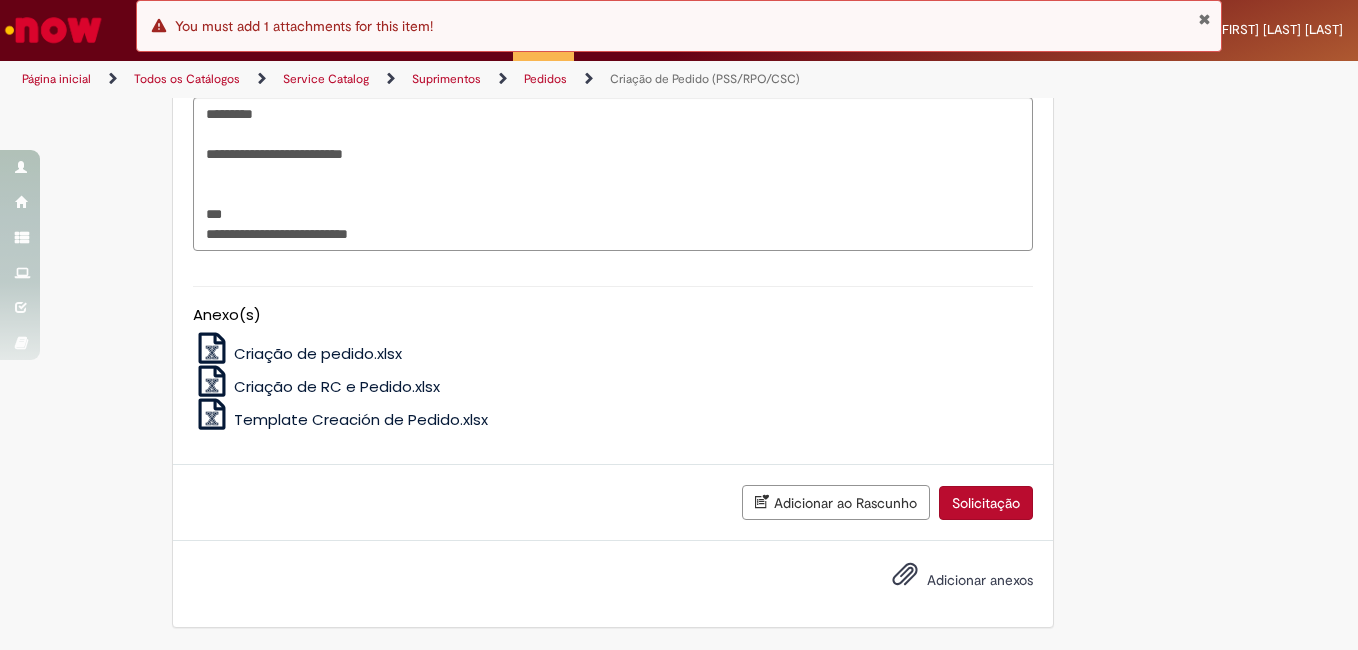 click on "Adicionar anexos" at bounding box center [980, 580] 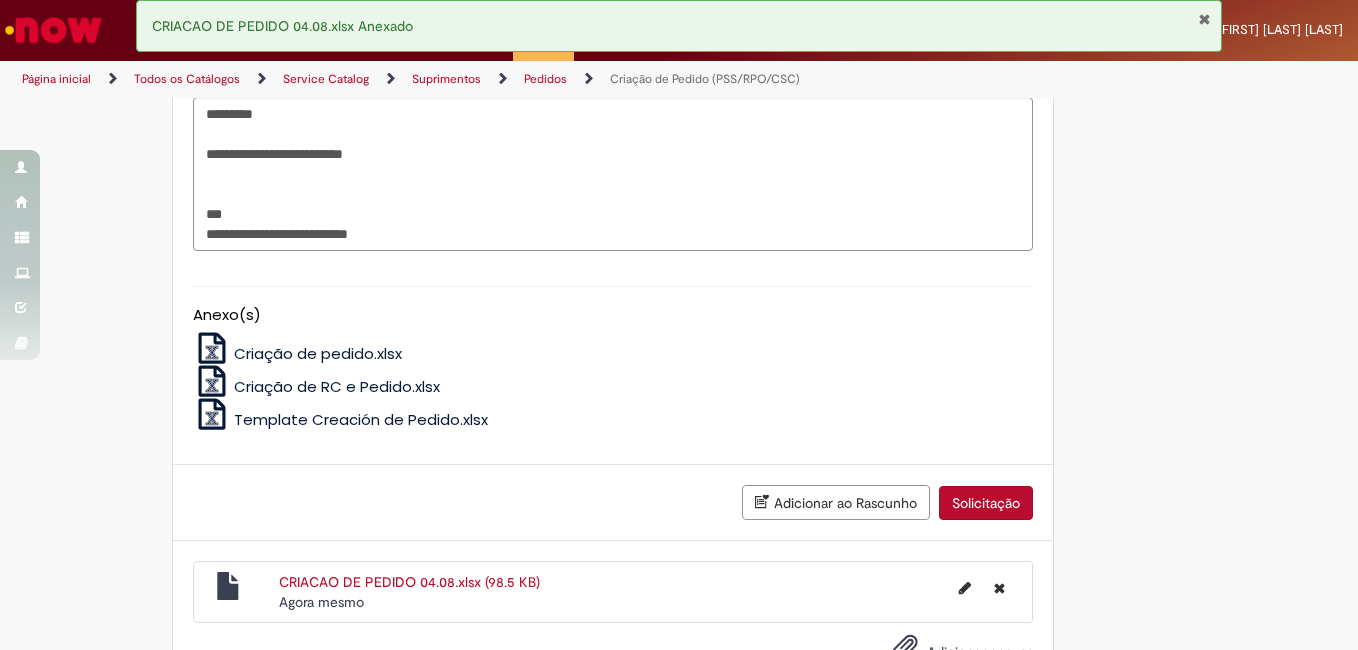click on "Solicitação" at bounding box center [986, 503] 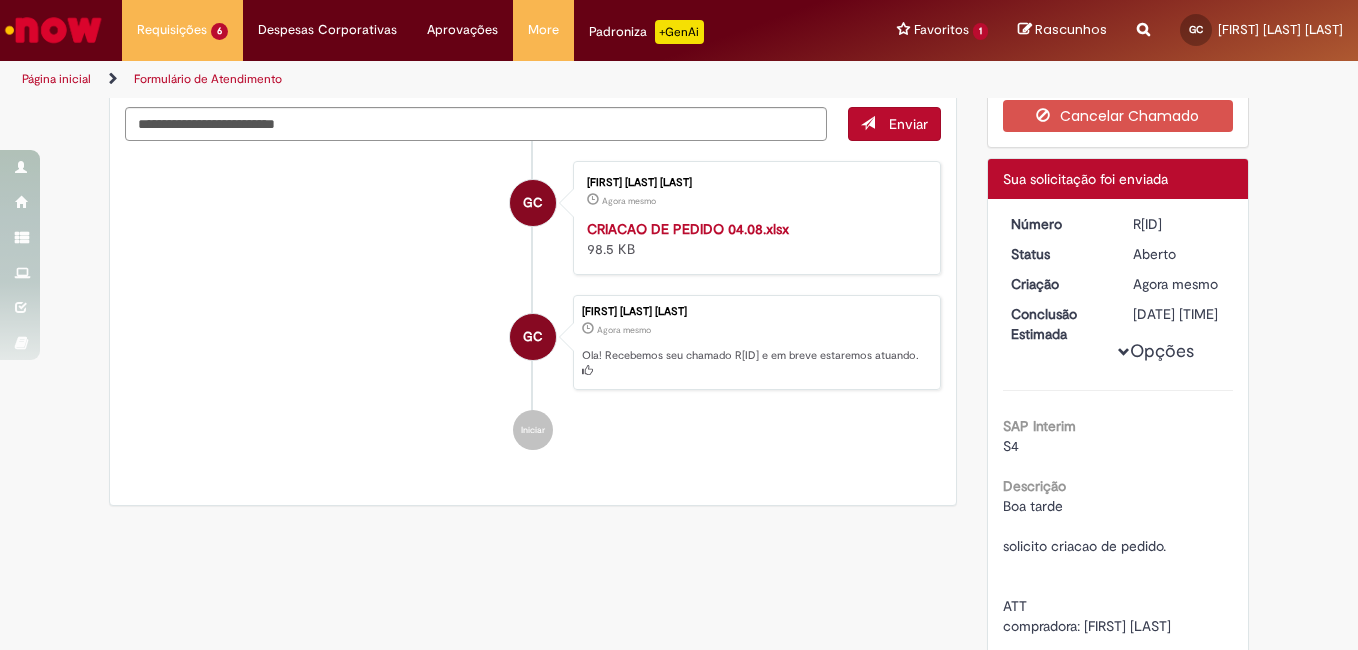 scroll, scrollTop: 57, scrollLeft: 0, axis: vertical 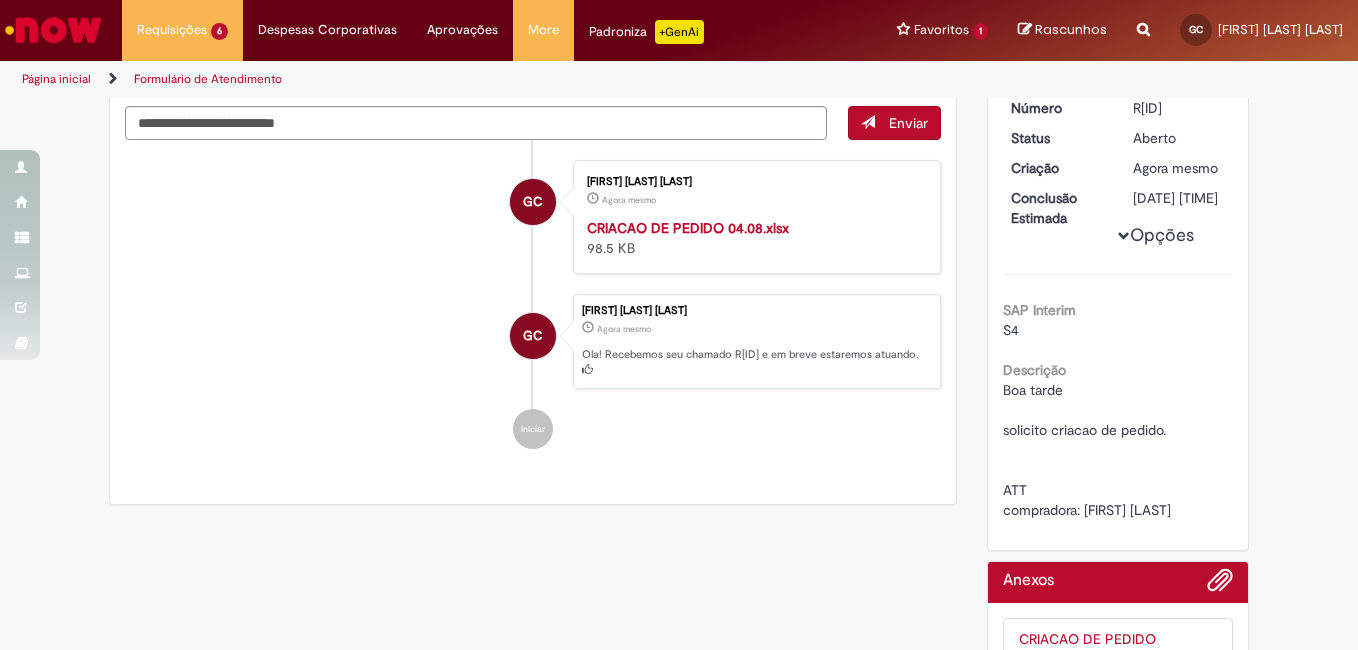 drag, startPoint x: 1119, startPoint y: 223, endPoint x: 1159, endPoint y: 221, distance: 40.04997 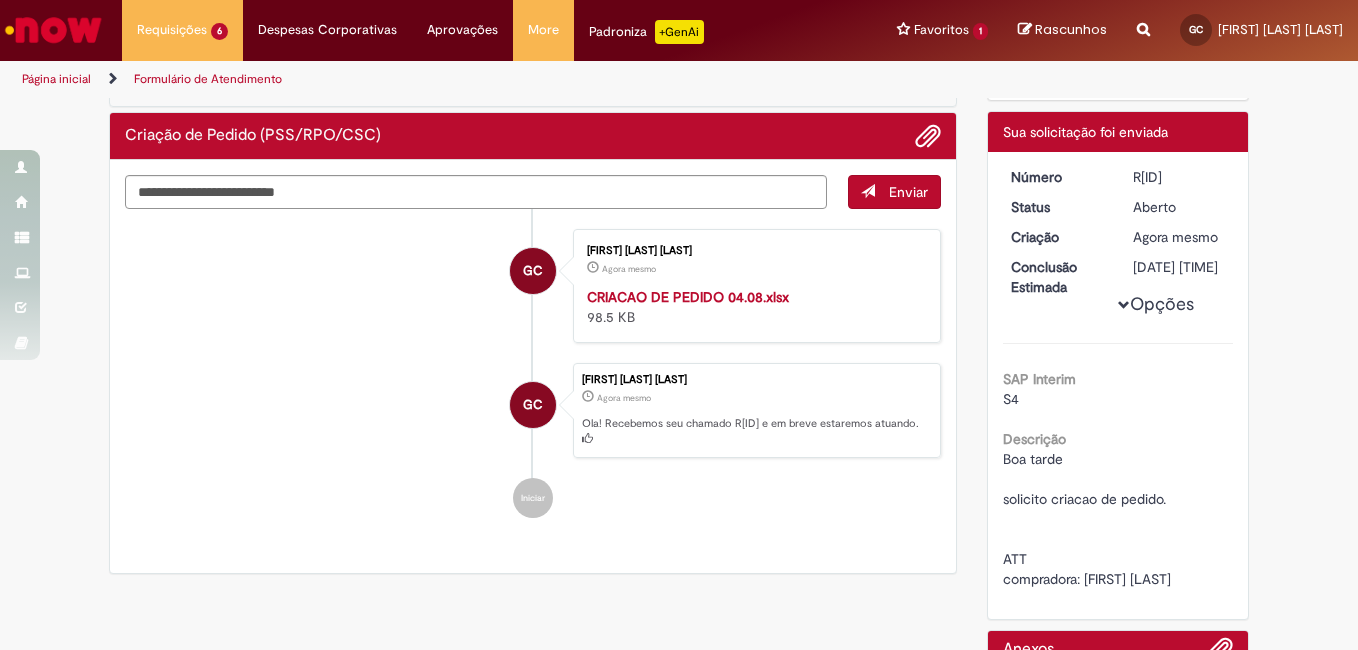 scroll, scrollTop: 9, scrollLeft: 0, axis: vertical 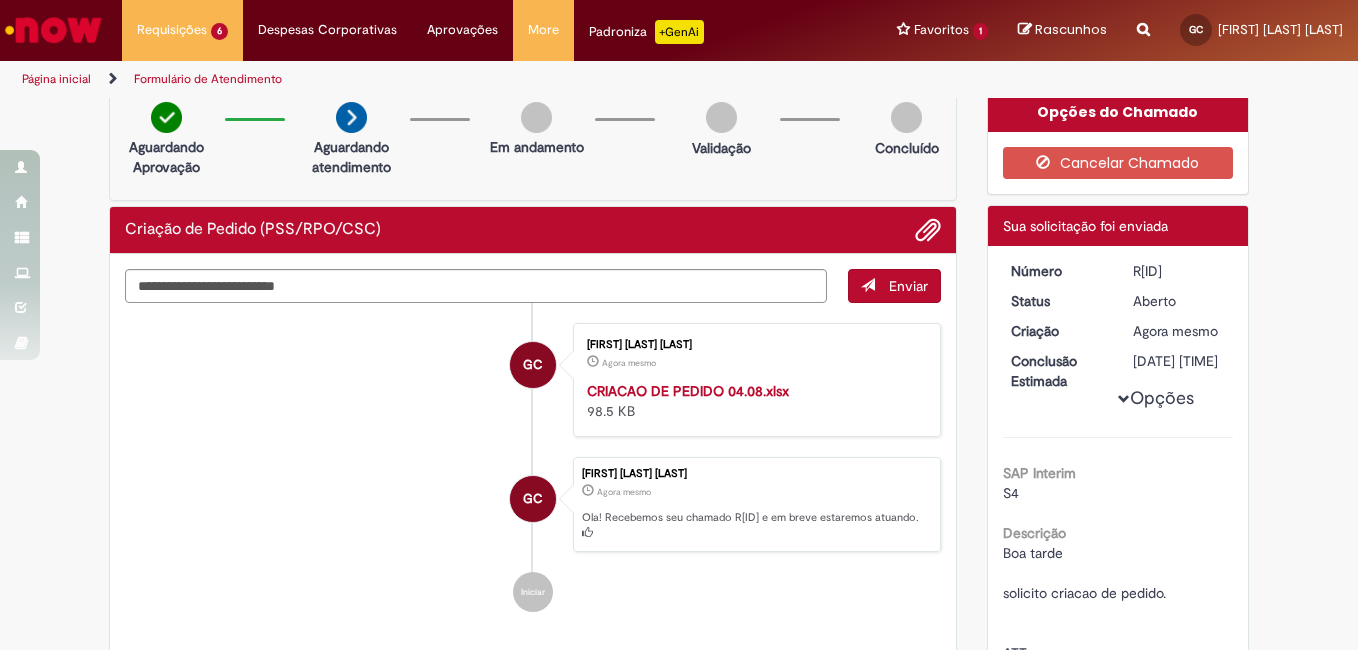 drag, startPoint x: 1193, startPoint y: 270, endPoint x: 1096, endPoint y: 274, distance: 97.082436 